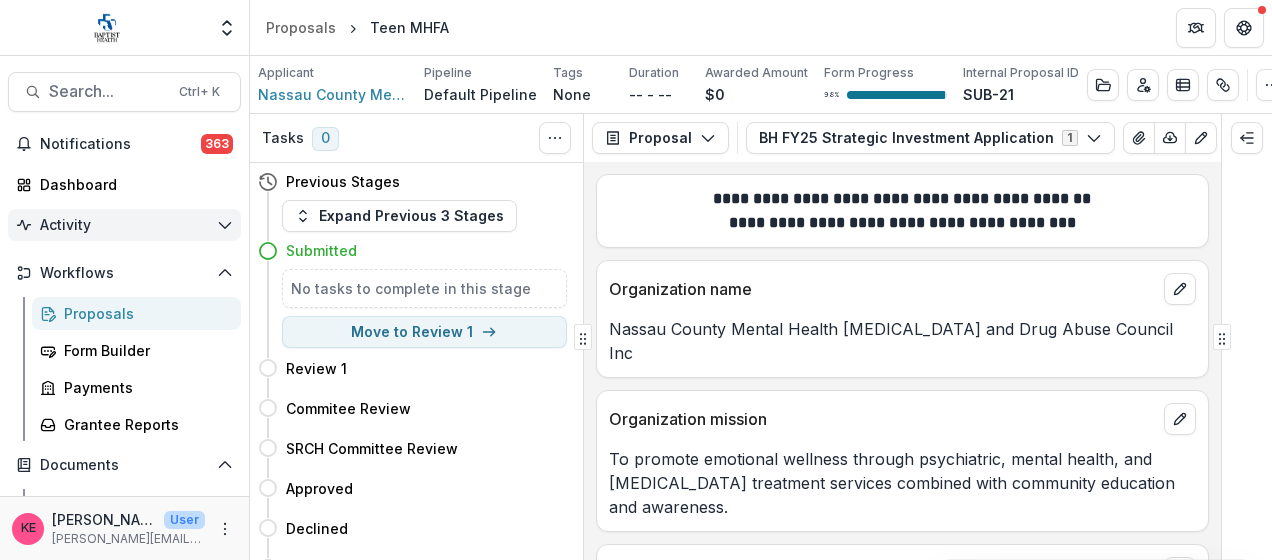scroll, scrollTop: 0, scrollLeft: 0, axis: both 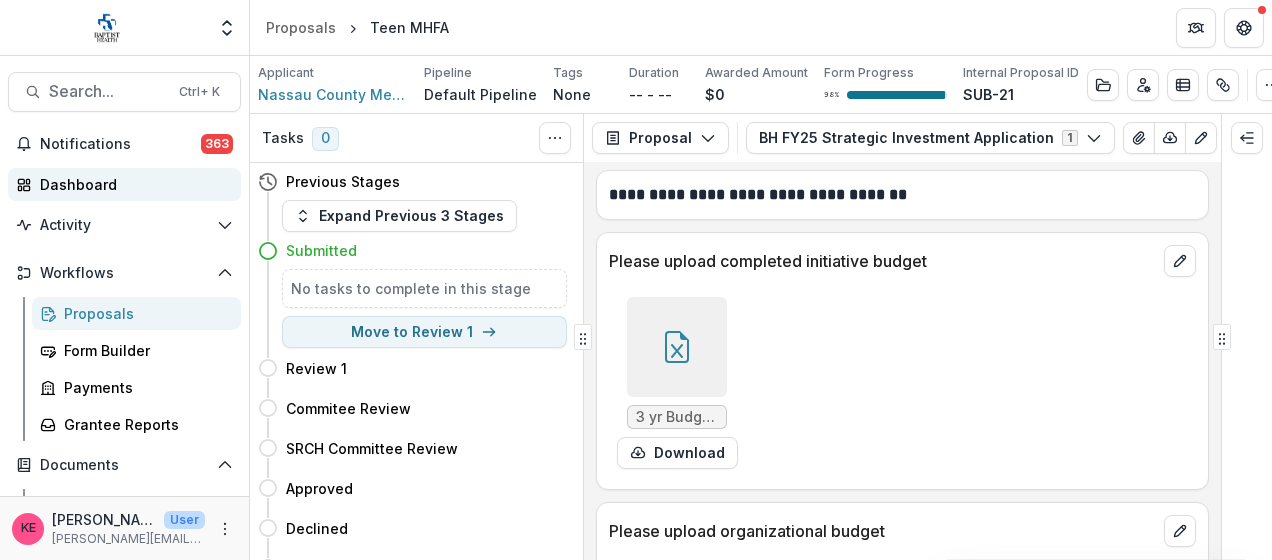 click on "Dashboard" at bounding box center [132, 184] 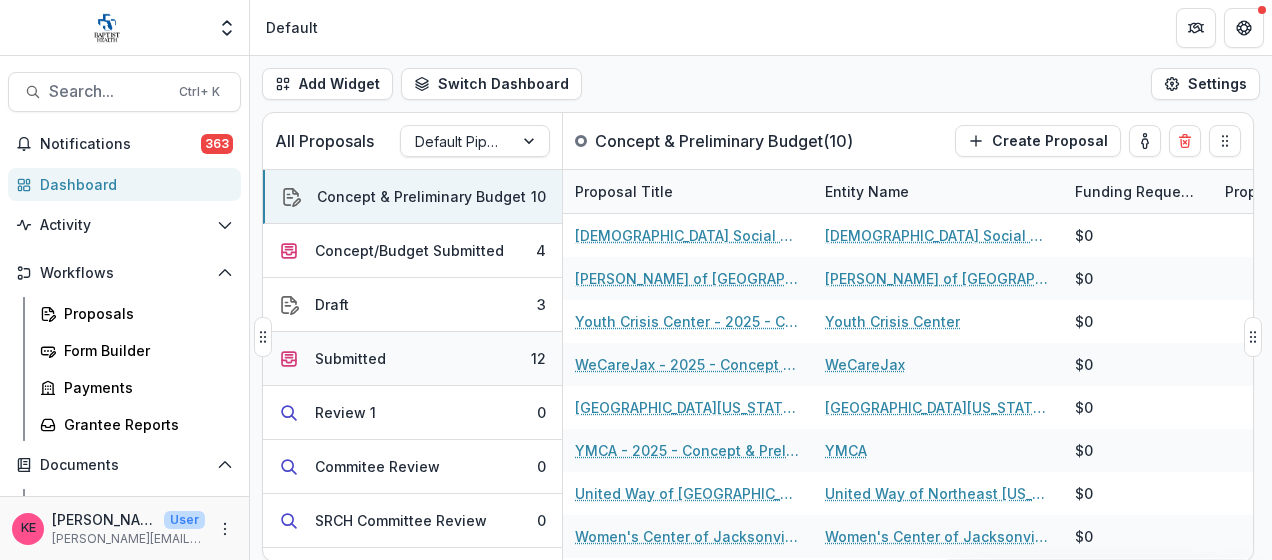 click on "Submitted" at bounding box center [350, 358] 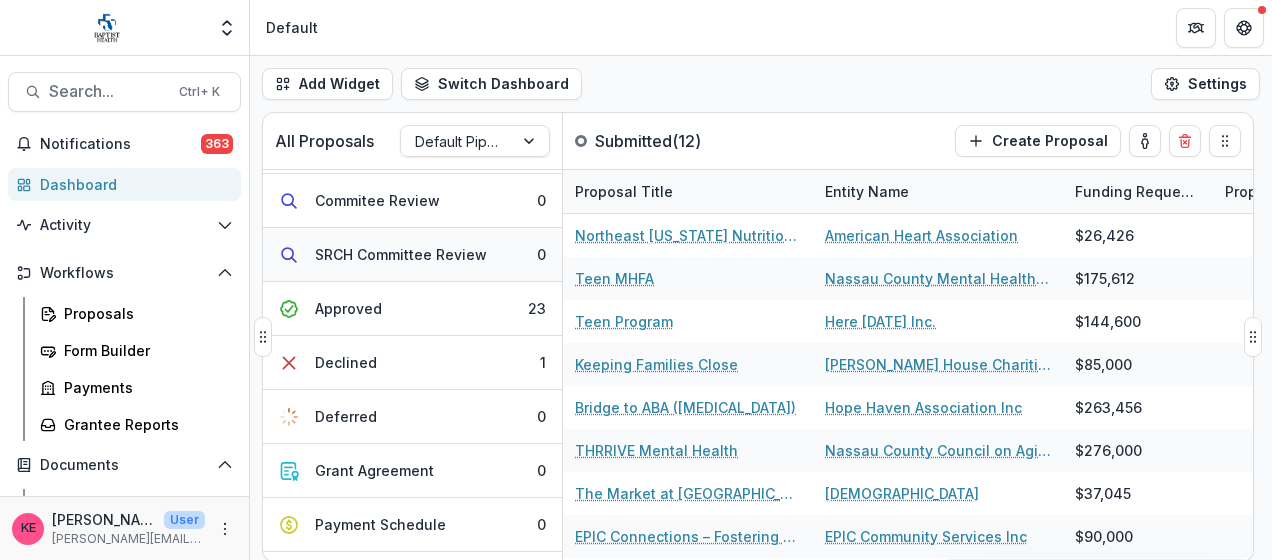scroll, scrollTop: 300, scrollLeft: 0, axis: vertical 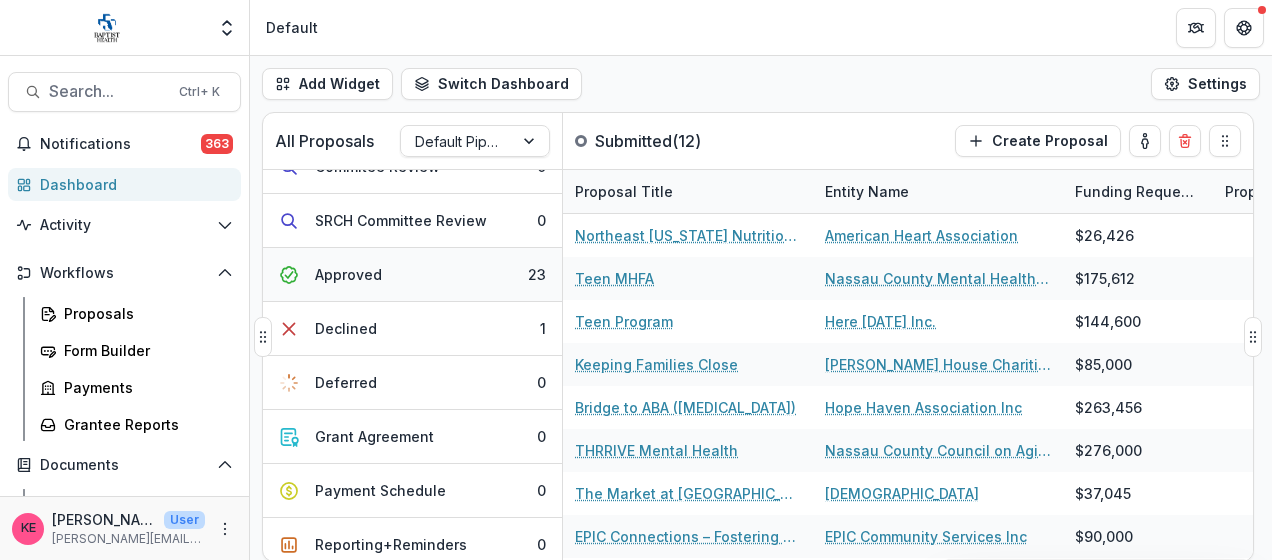 click on "Approved 23" at bounding box center (412, 275) 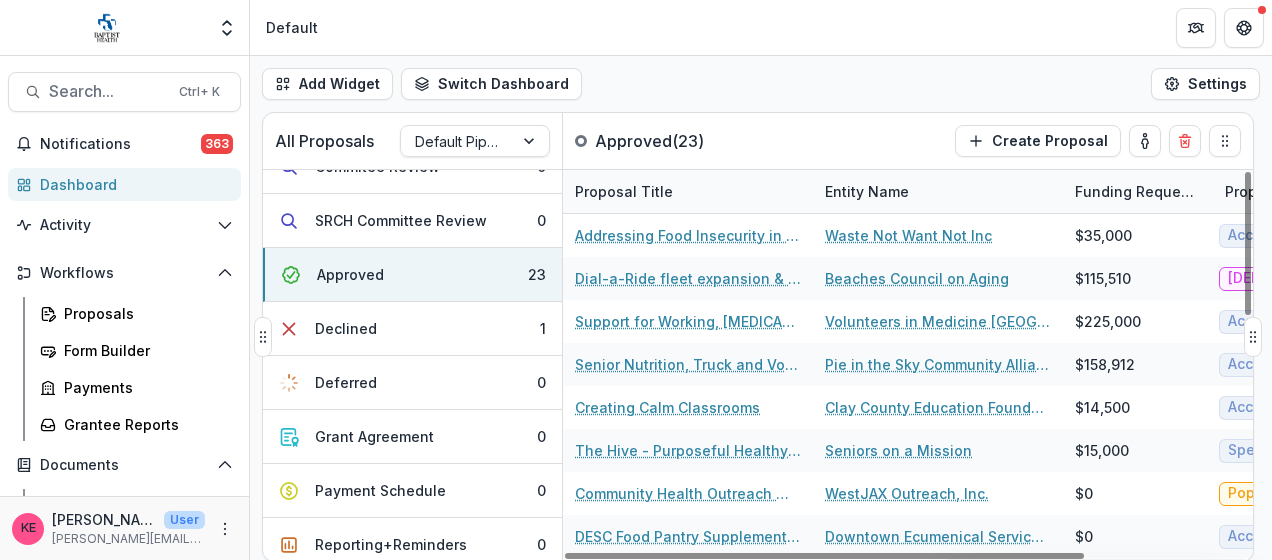 click on "Entity Name" at bounding box center [867, 191] 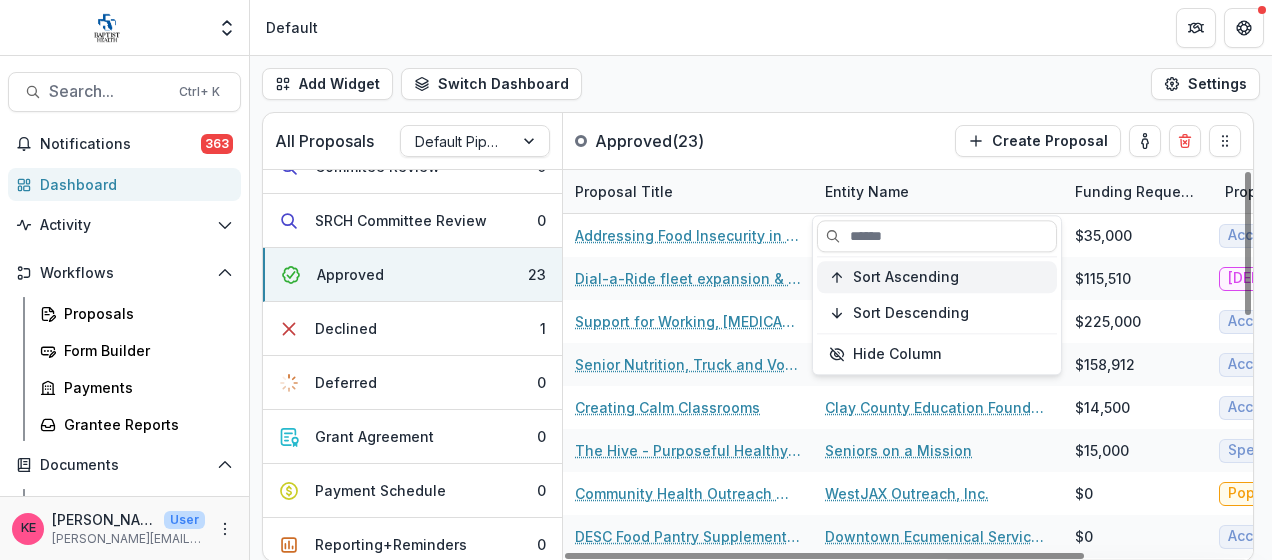 click on "Sort Ascending" at bounding box center (937, 277) 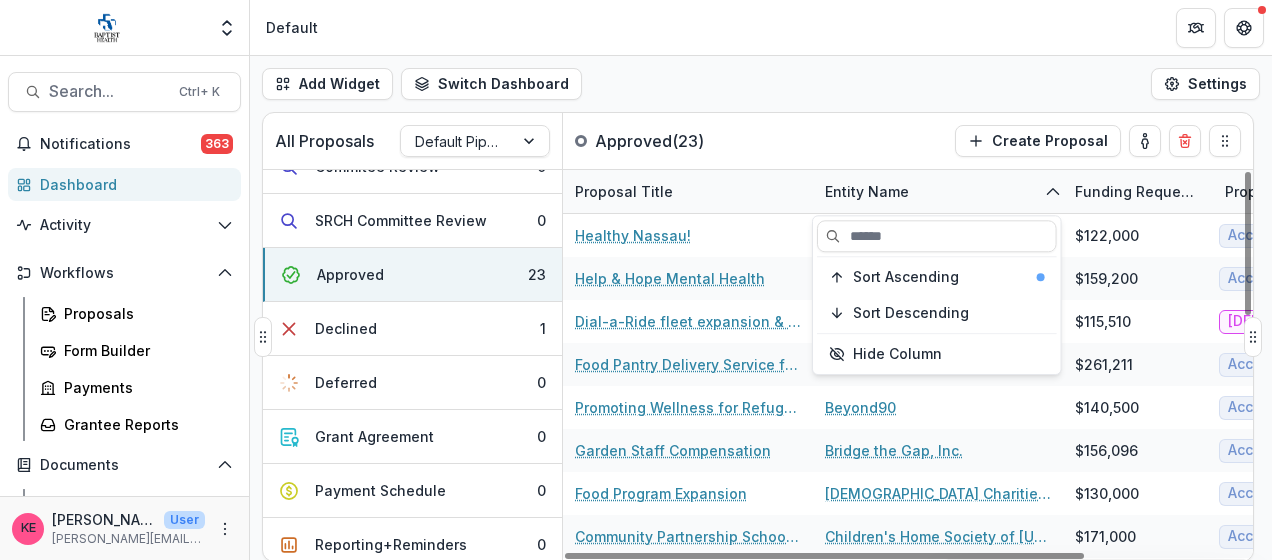 click on "All Proposals Default Pipeline Approved  ( 23 ) Create Proposal" at bounding box center (716, 141) 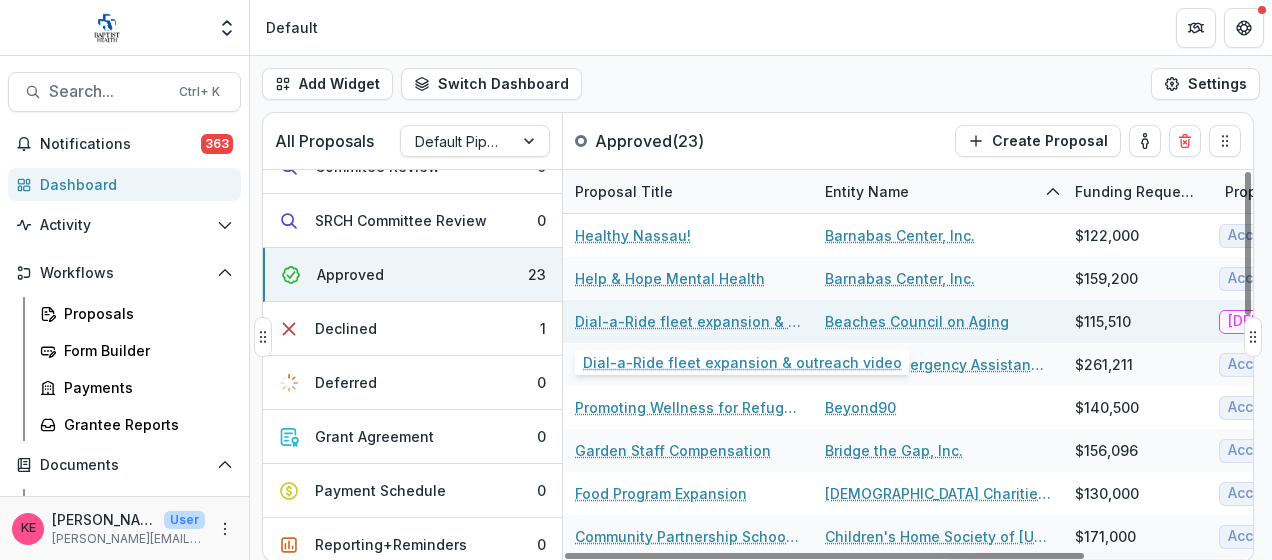 click on "Dial-a-Ride fleet expansion & outreach video" at bounding box center (688, 321) 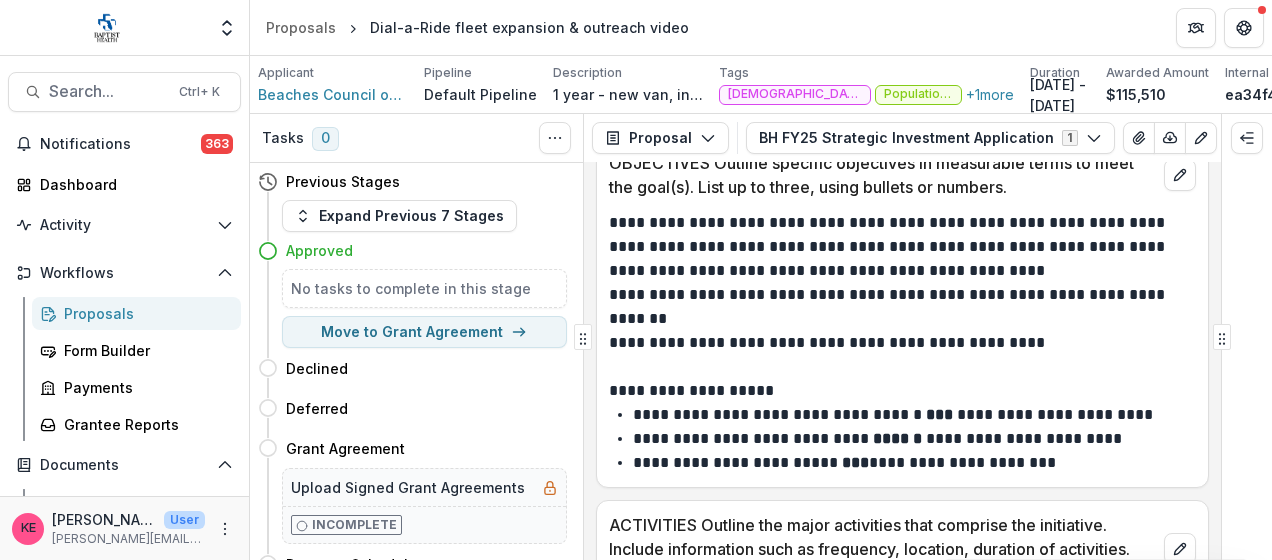 scroll, scrollTop: 7200, scrollLeft: 0, axis: vertical 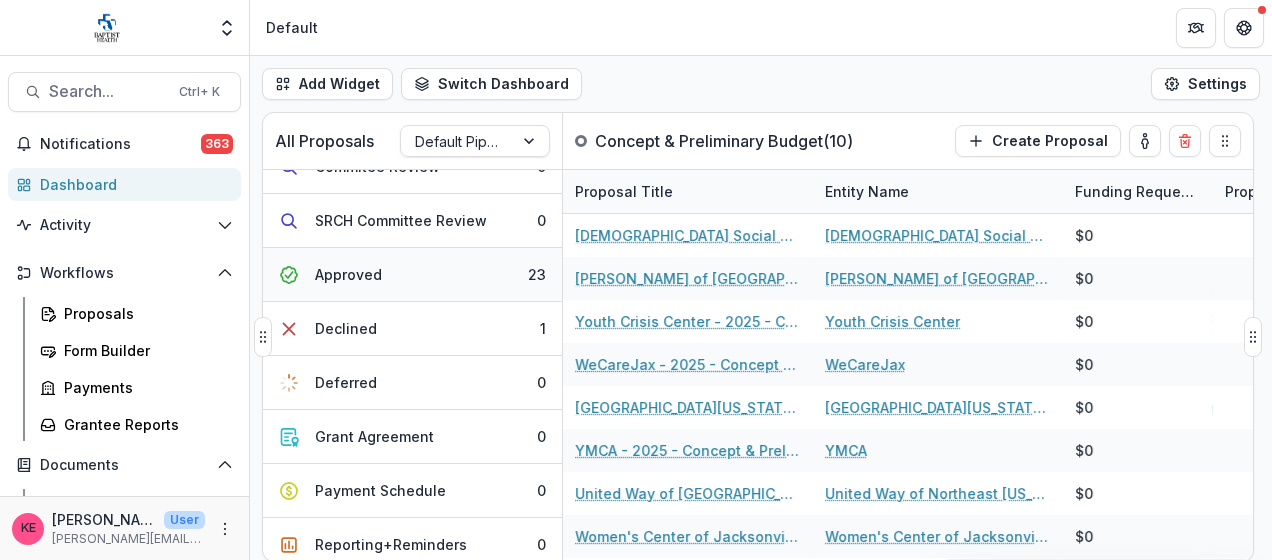 click on "Approved" at bounding box center (348, 274) 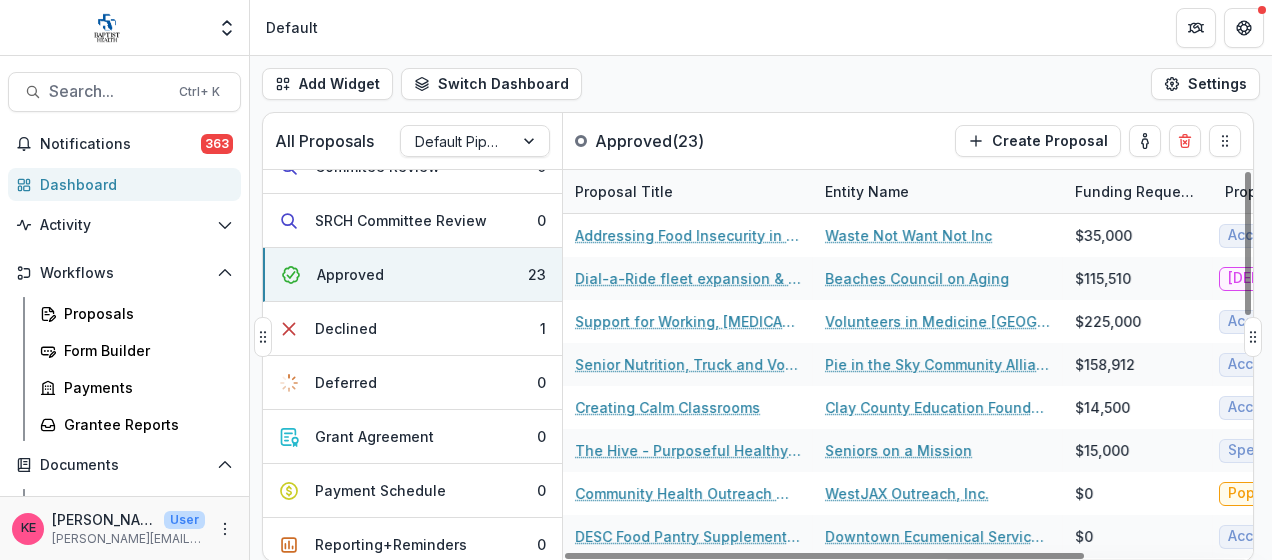 click on "Entity Name" at bounding box center [867, 191] 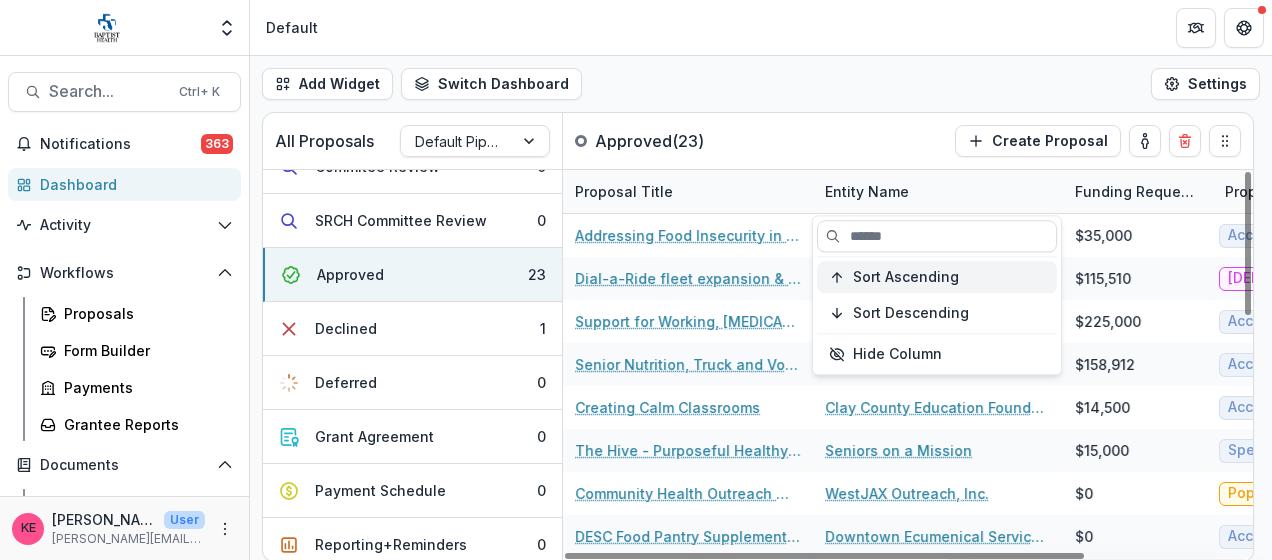 click on "Sort Ascending" at bounding box center (906, 277) 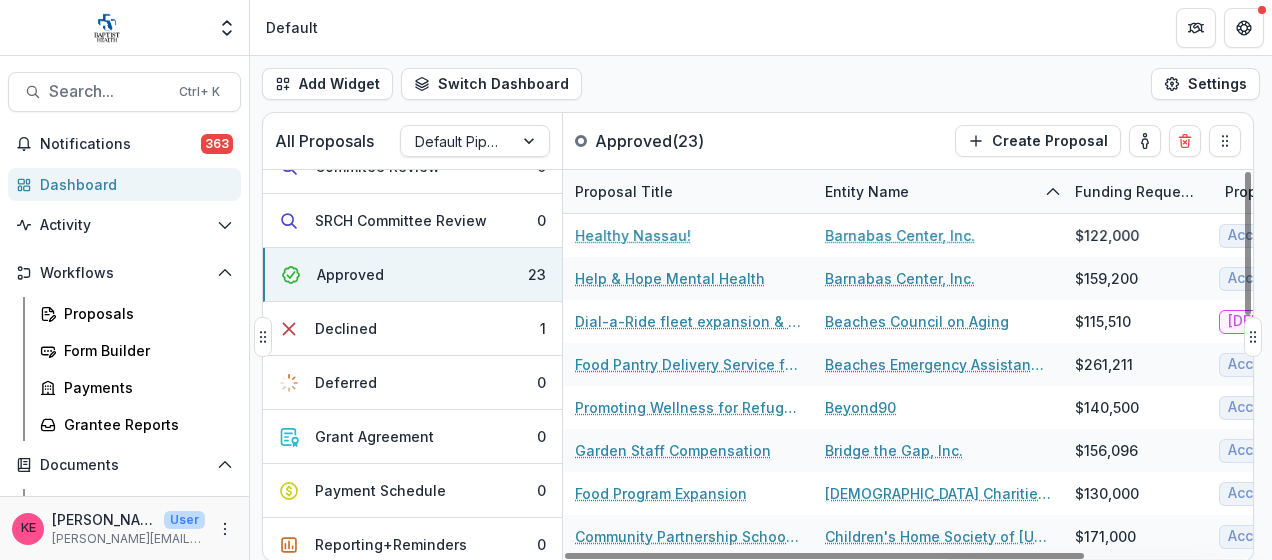 click on "All Proposals Default Pipeline Approved  ( 23 ) Create Proposal" at bounding box center [716, 141] 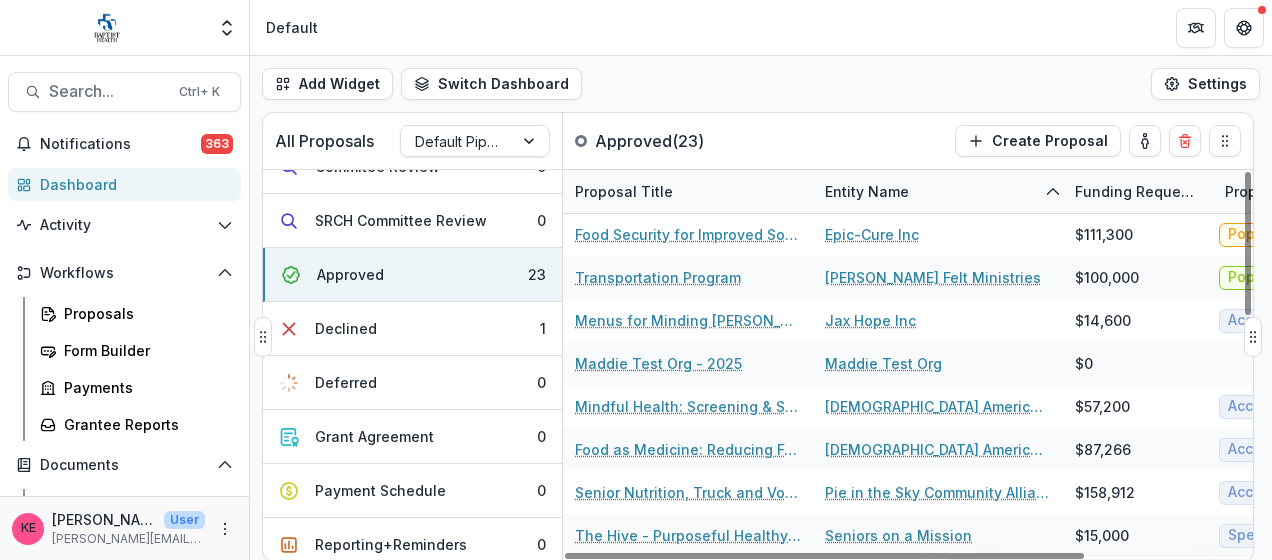 scroll, scrollTop: 400, scrollLeft: 0, axis: vertical 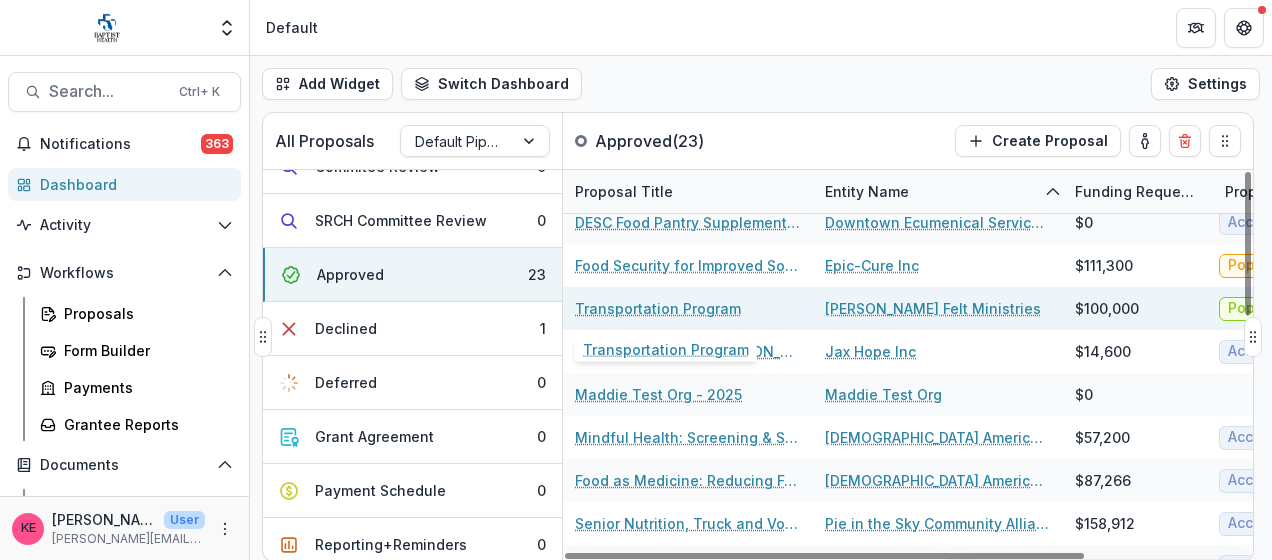 click on "Transportation Program" at bounding box center [658, 308] 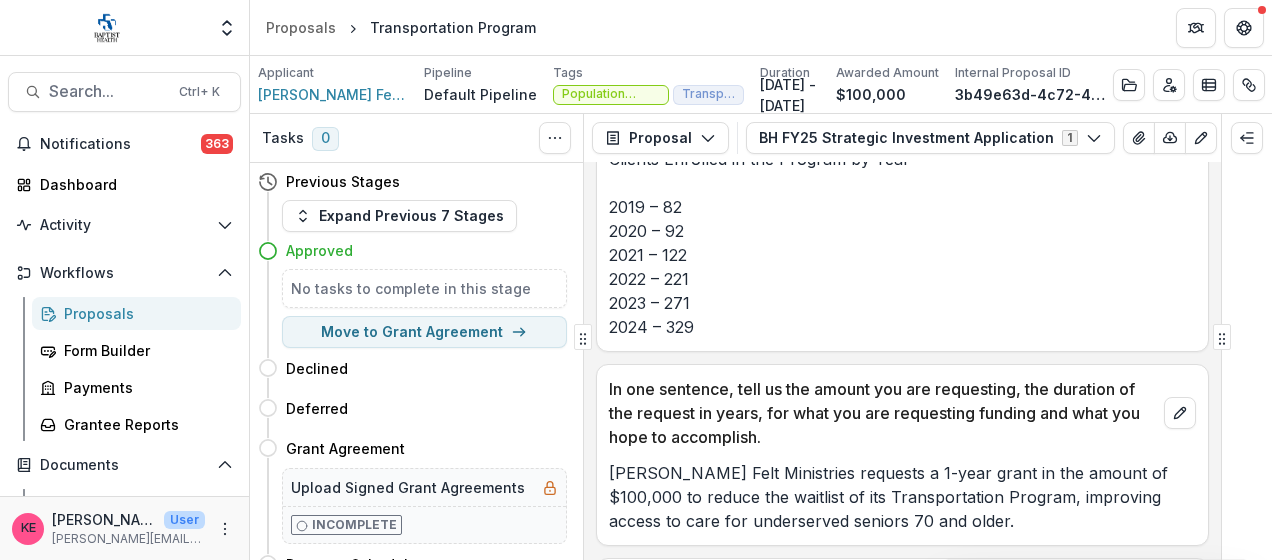 scroll, scrollTop: 1500, scrollLeft: 0, axis: vertical 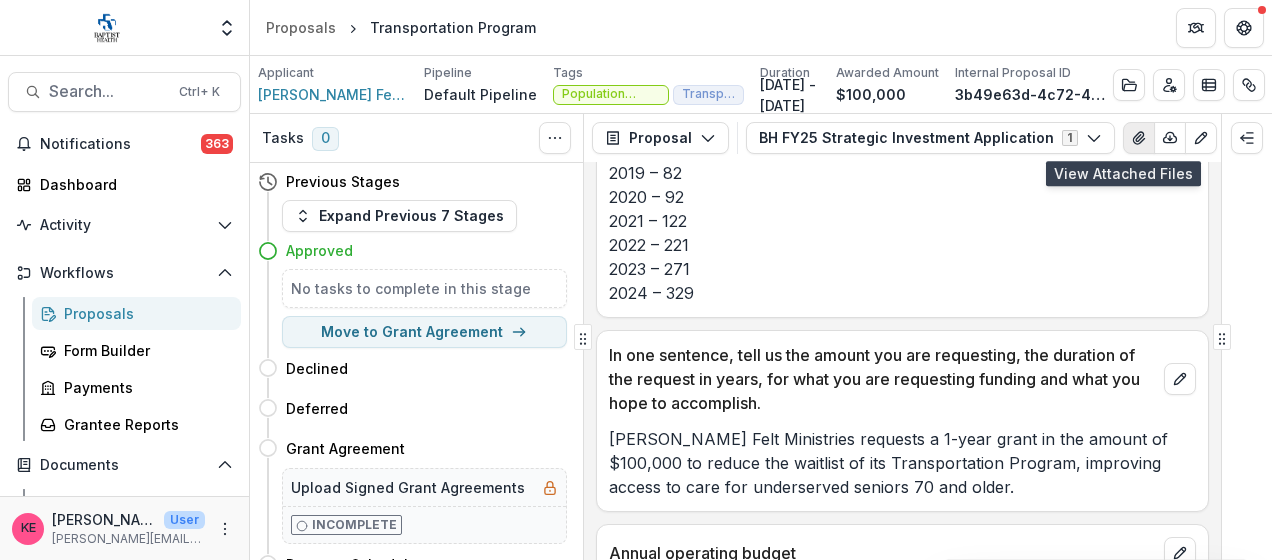click 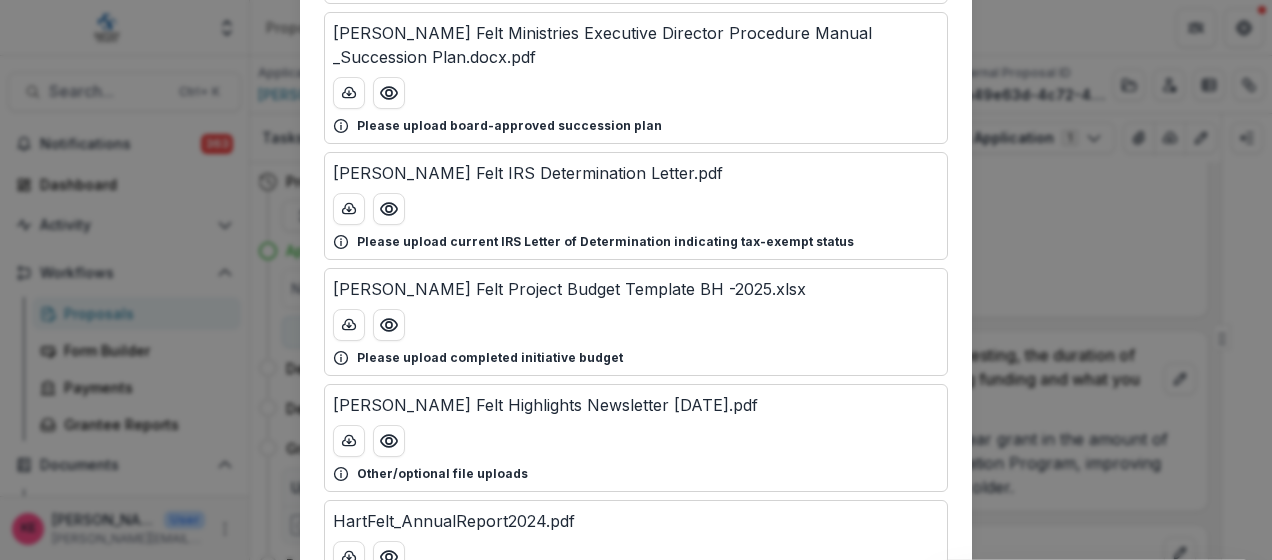 scroll, scrollTop: 400, scrollLeft: 0, axis: vertical 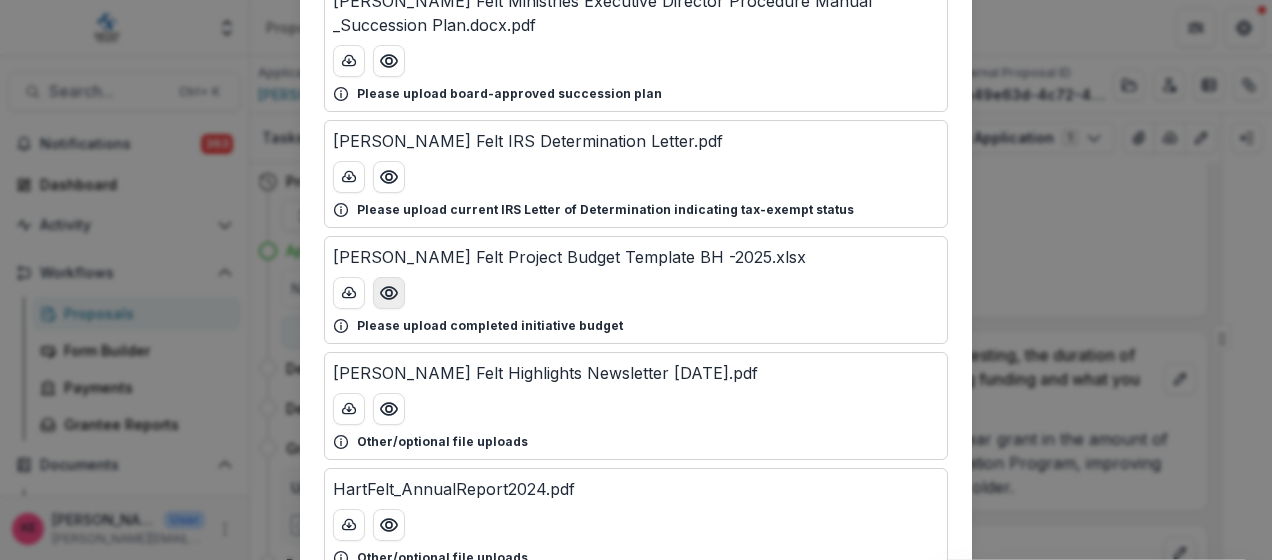 click 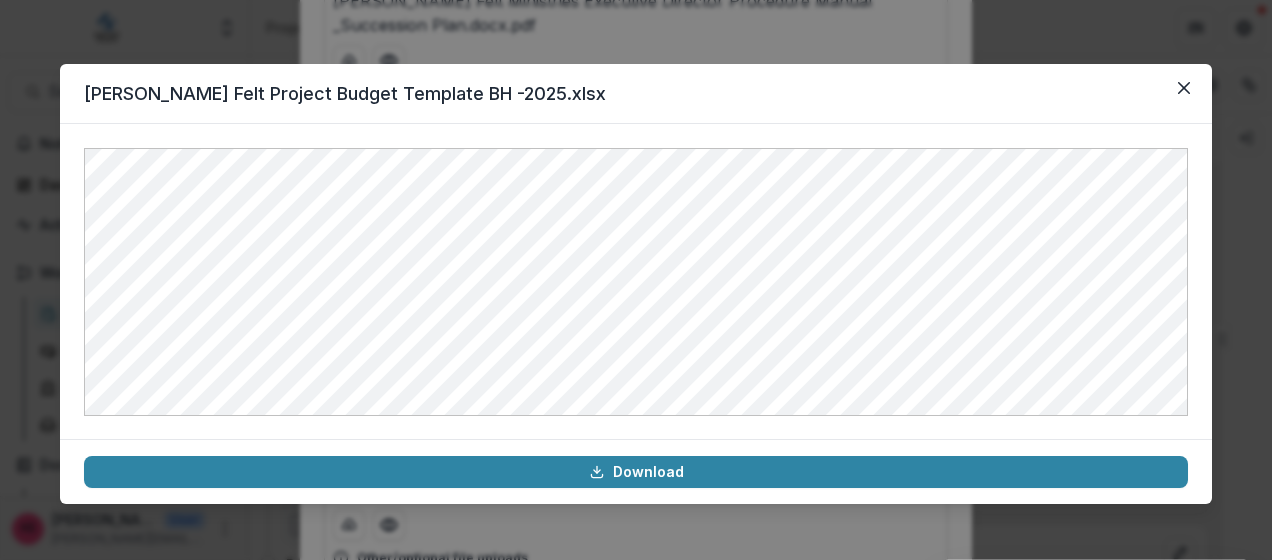 drag, startPoint x: 1181, startPoint y: 80, endPoint x: 1100, endPoint y: 83, distance: 81.055534 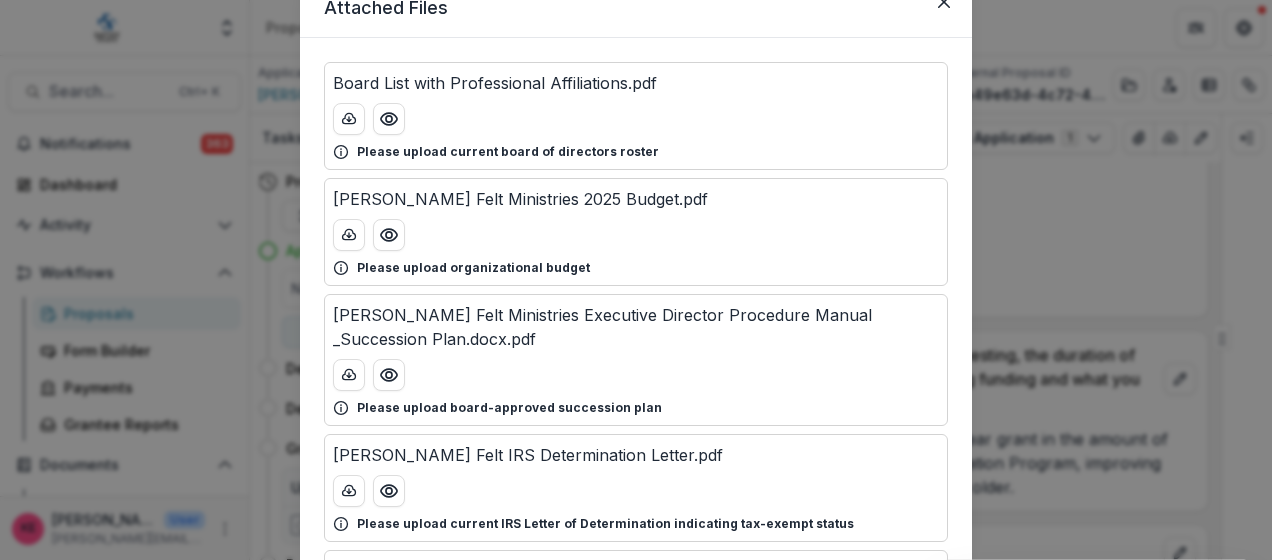 scroll, scrollTop: 0, scrollLeft: 0, axis: both 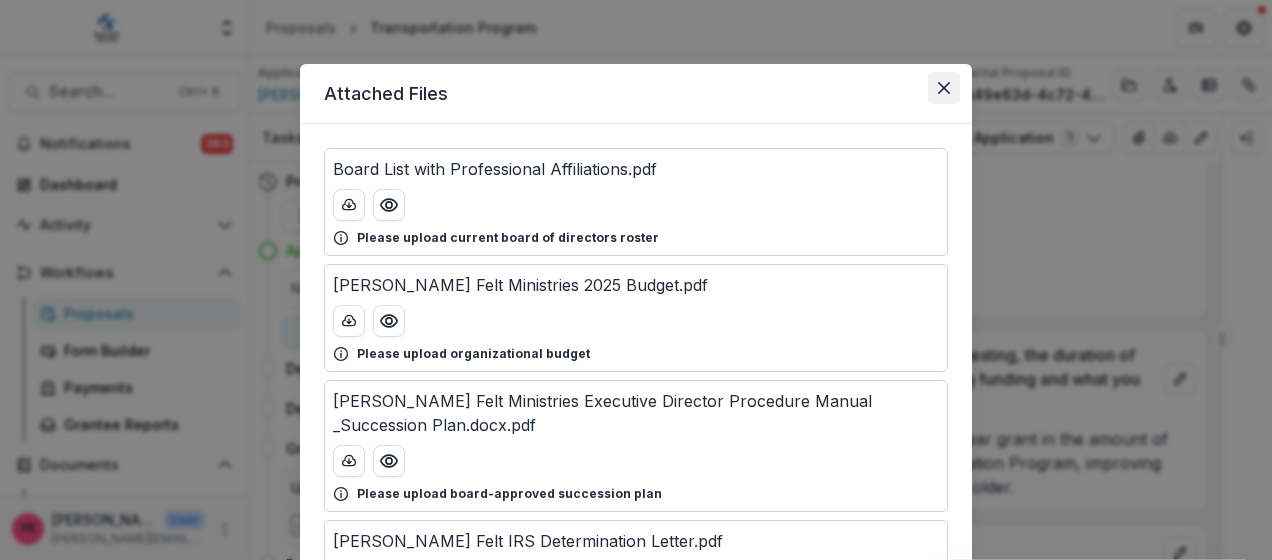 click 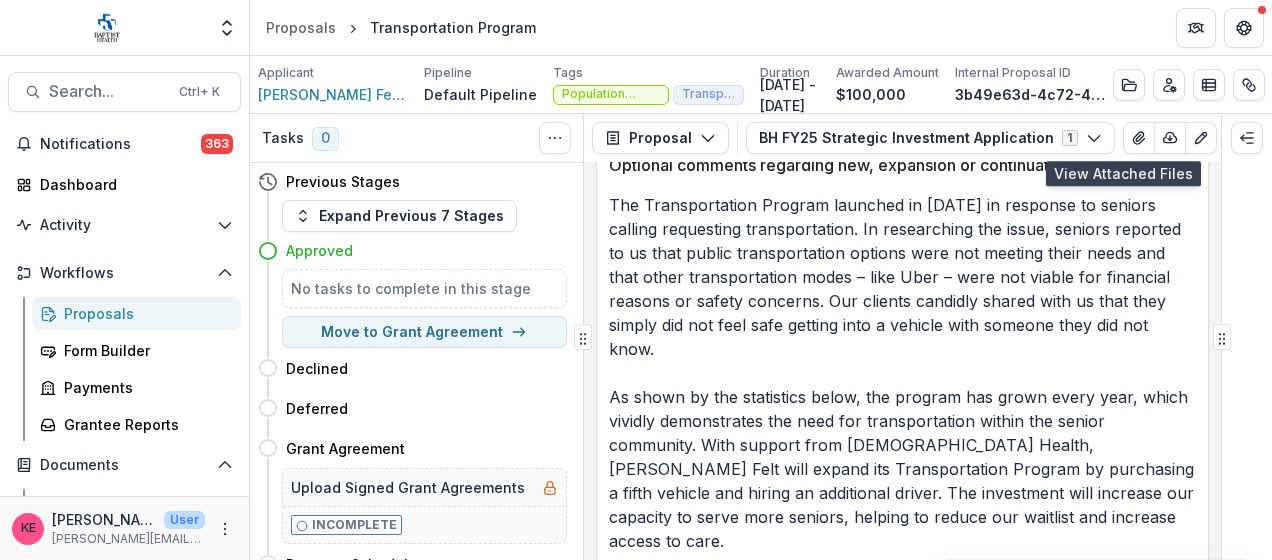 scroll, scrollTop: 1000, scrollLeft: 0, axis: vertical 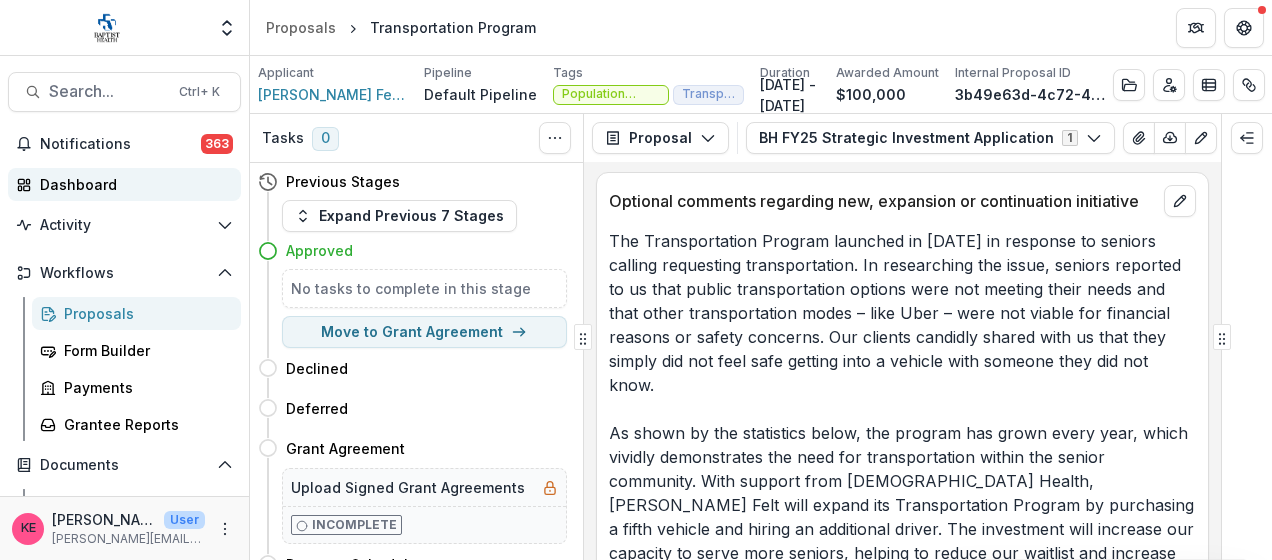 click on "Dashboard" at bounding box center (132, 184) 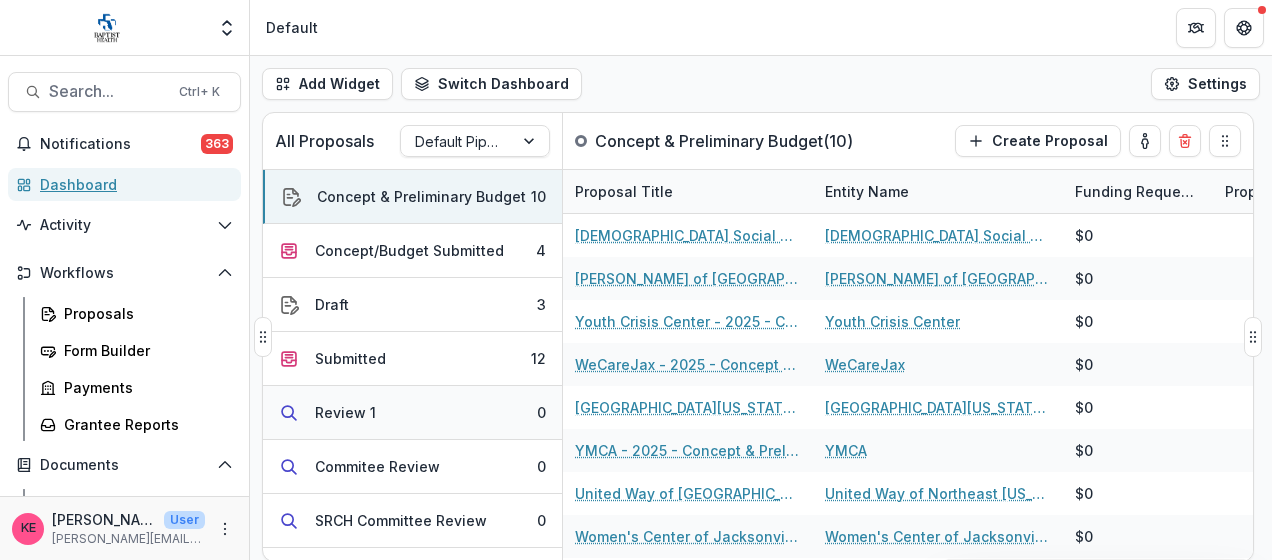 scroll, scrollTop: 300, scrollLeft: 0, axis: vertical 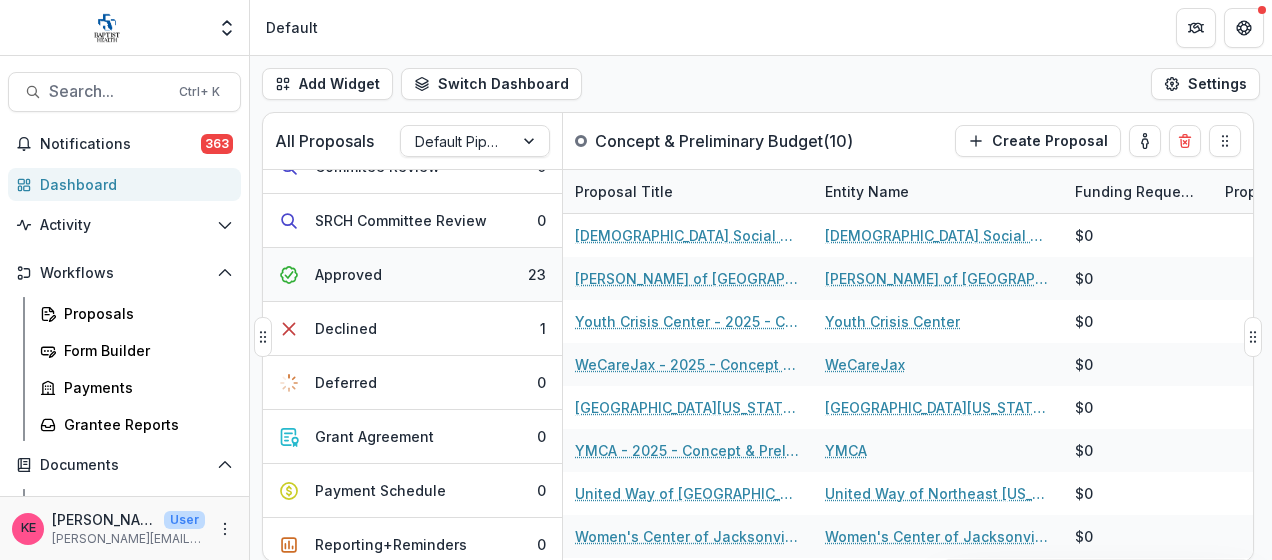 click on "Approved 23" at bounding box center [412, 275] 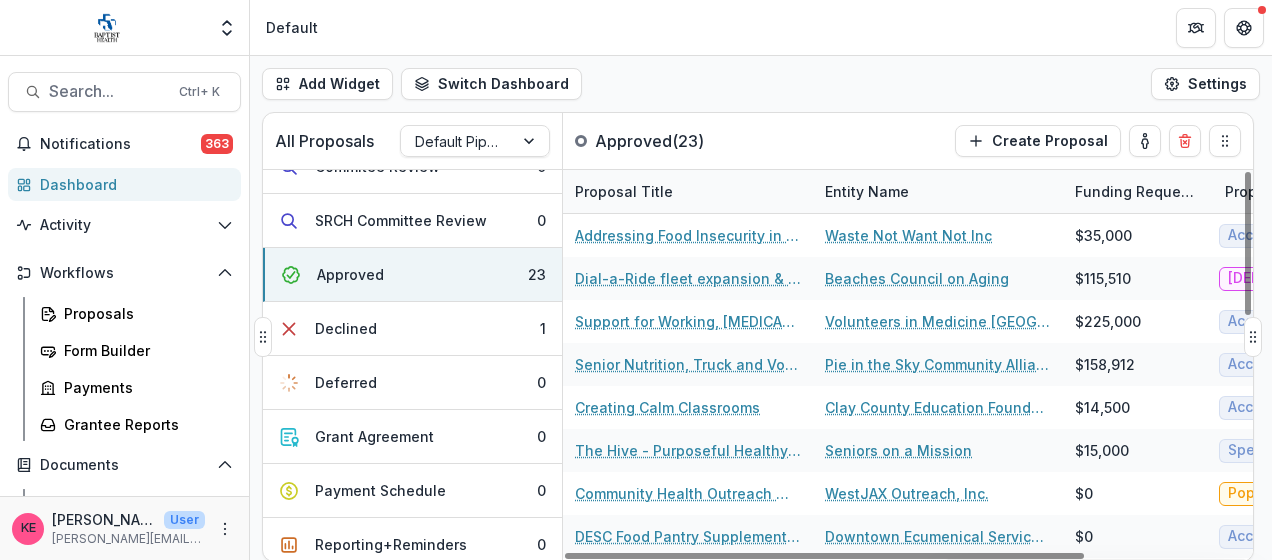 click on "Entity Name" at bounding box center (867, 191) 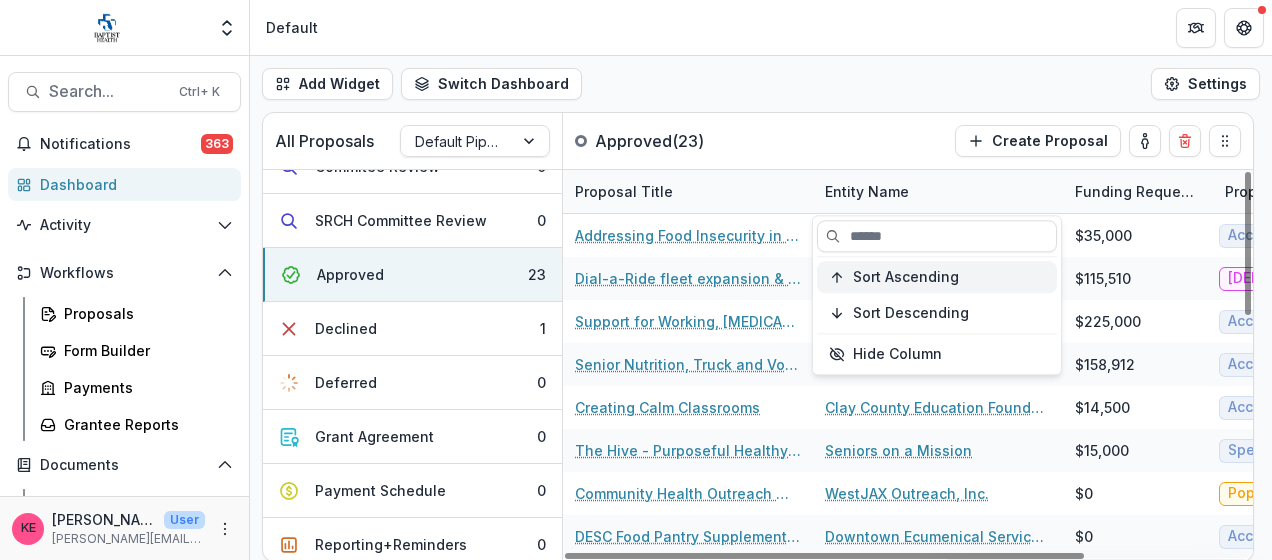click on "Sort Ascending" at bounding box center (906, 277) 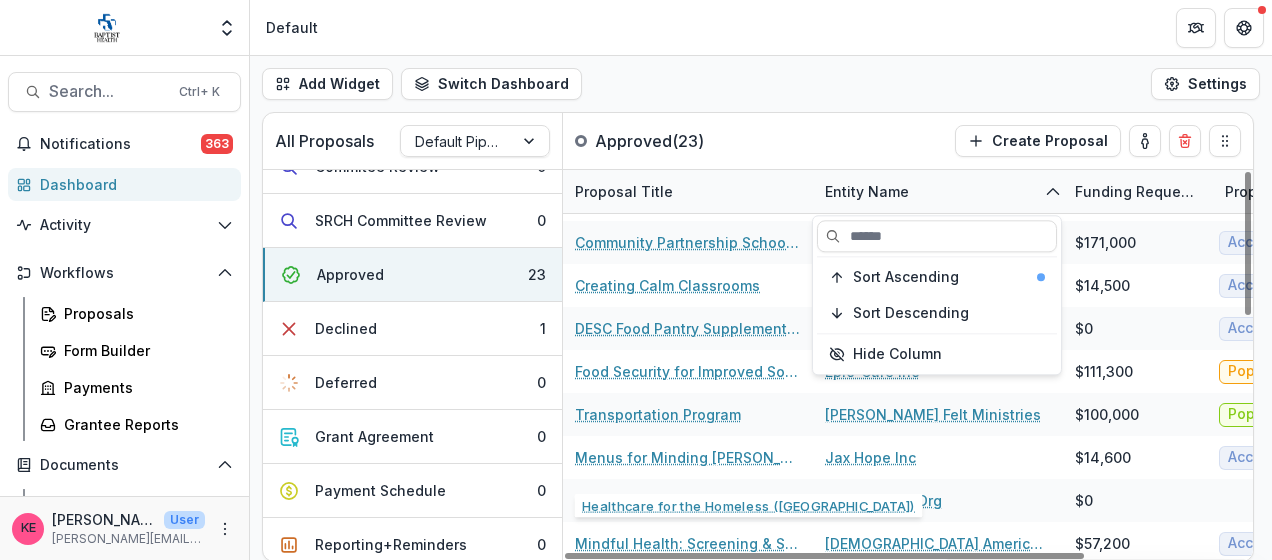 scroll, scrollTop: 240, scrollLeft: 0, axis: vertical 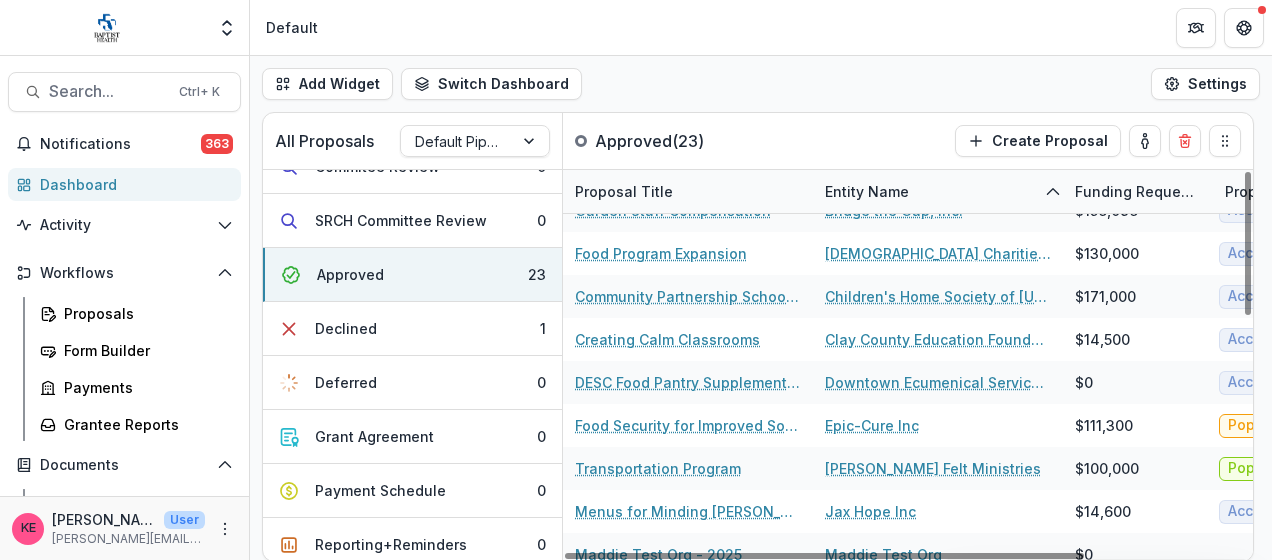 click on "Add Widget Switch Dashboard Default New Dashboard Settings" at bounding box center [761, 84] 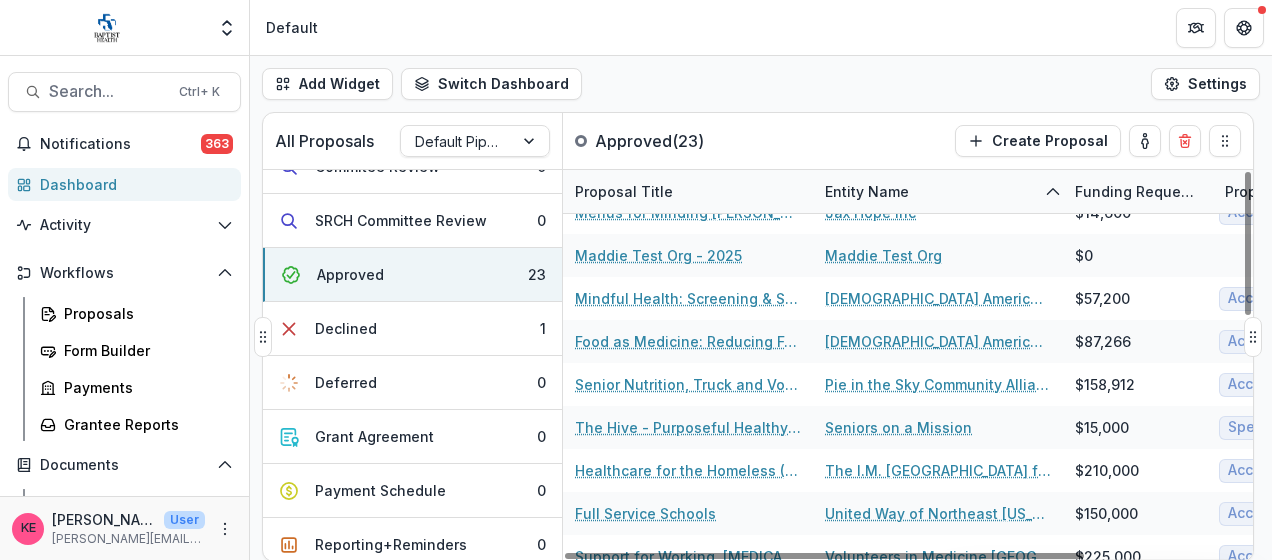 scroll, scrollTop: 540, scrollLeft: 0, axis: vertical 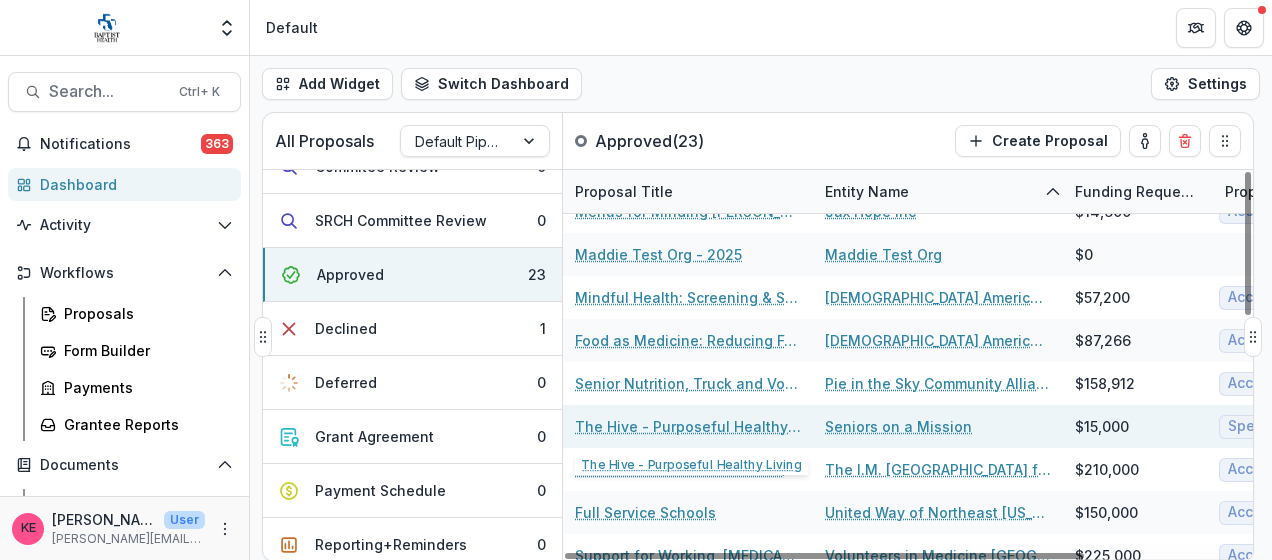 click on "The Hive - Purposeful Healthy Living" at bounding box center [688, 426] 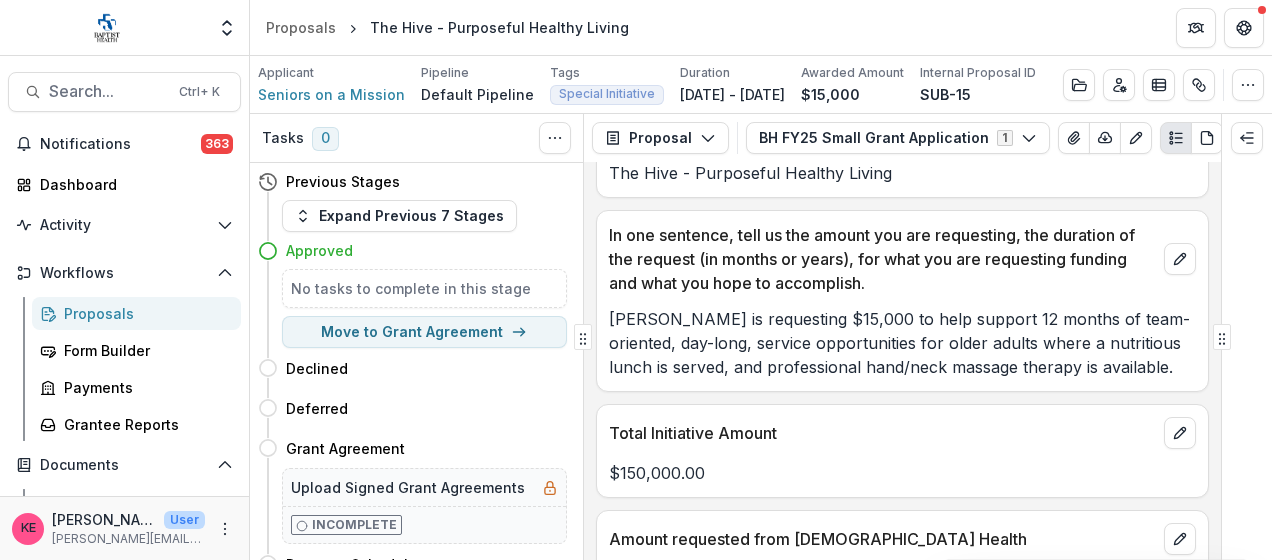 scroll, scrollTop: 500, scrollLeft: 0, axis: vertical 